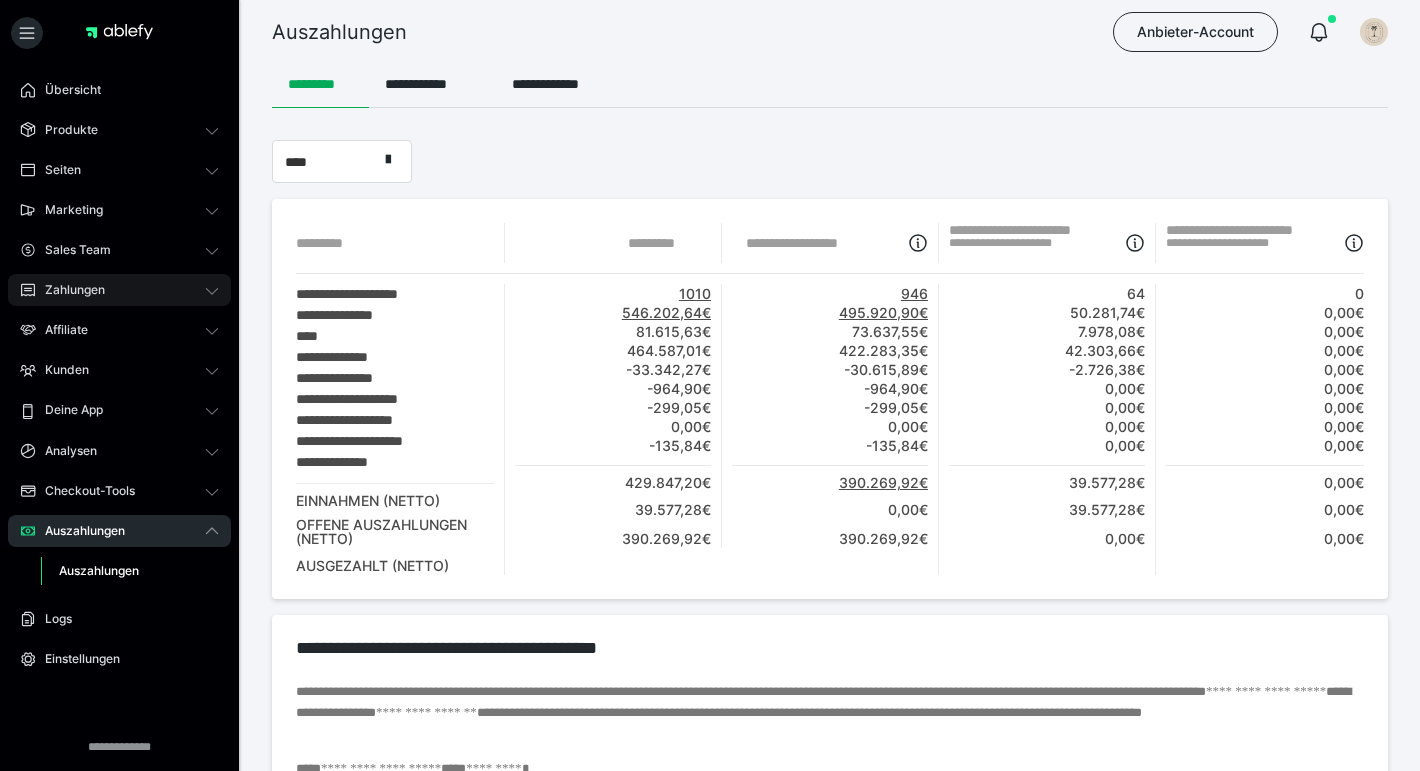 scroll, scrollTop: 0, scrollLeft: 0, axis: both 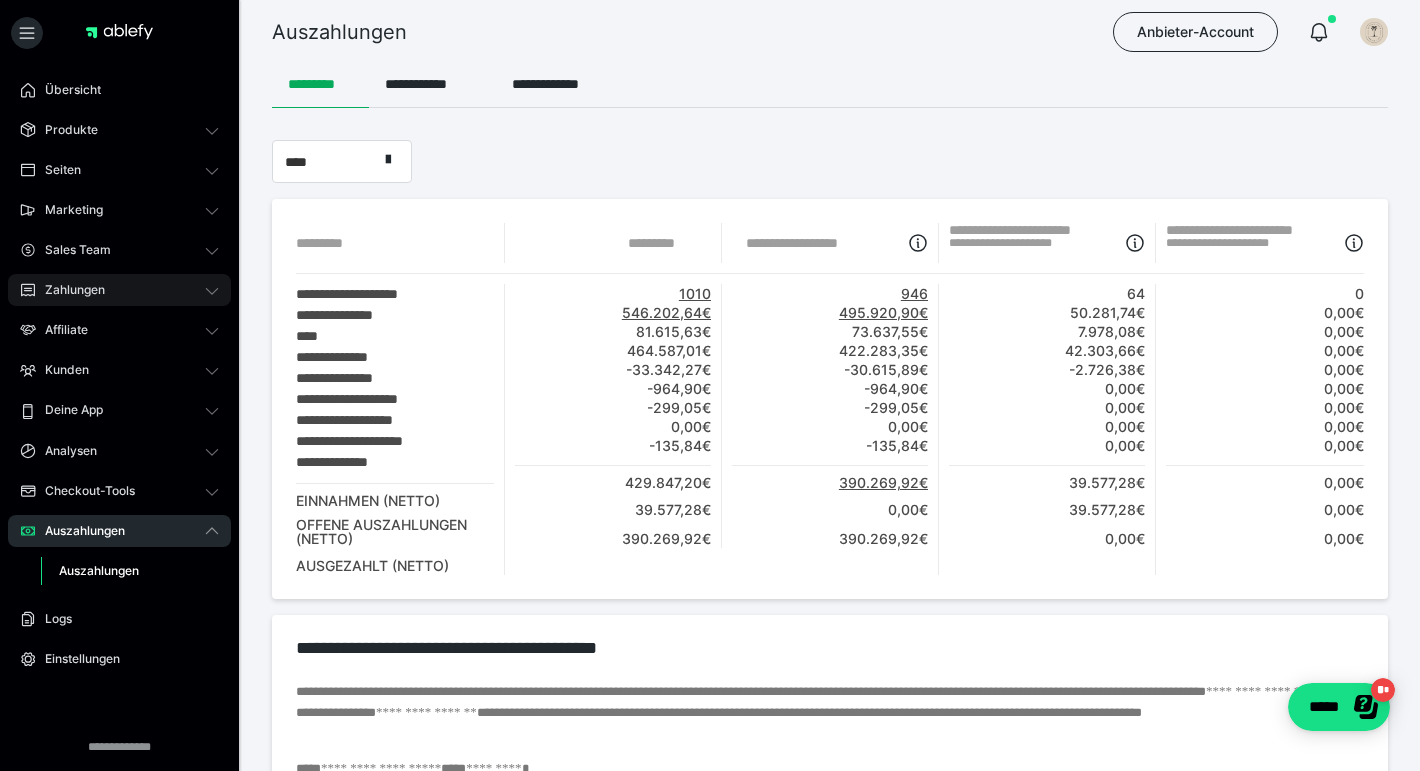 click 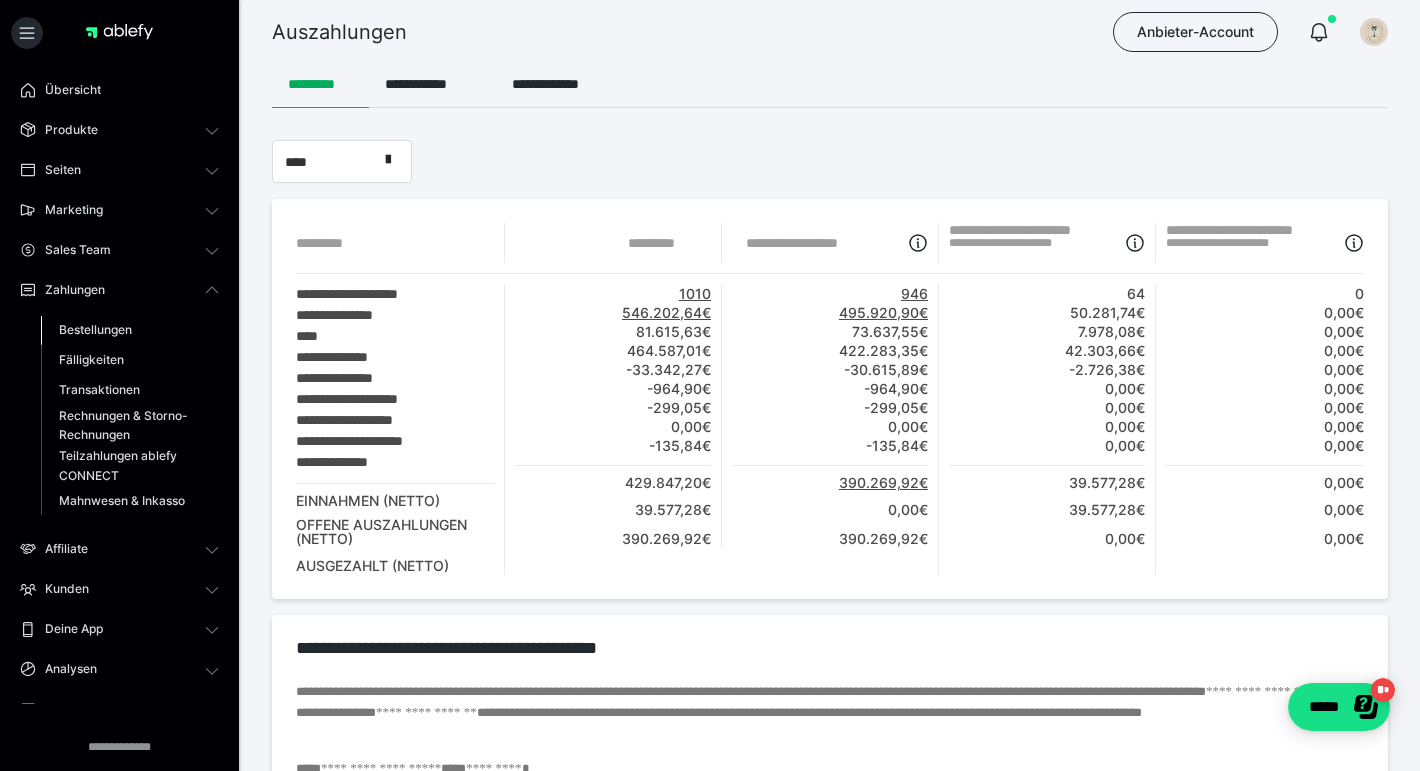 click on "Bestellungen" at bounding box center [95, 329] 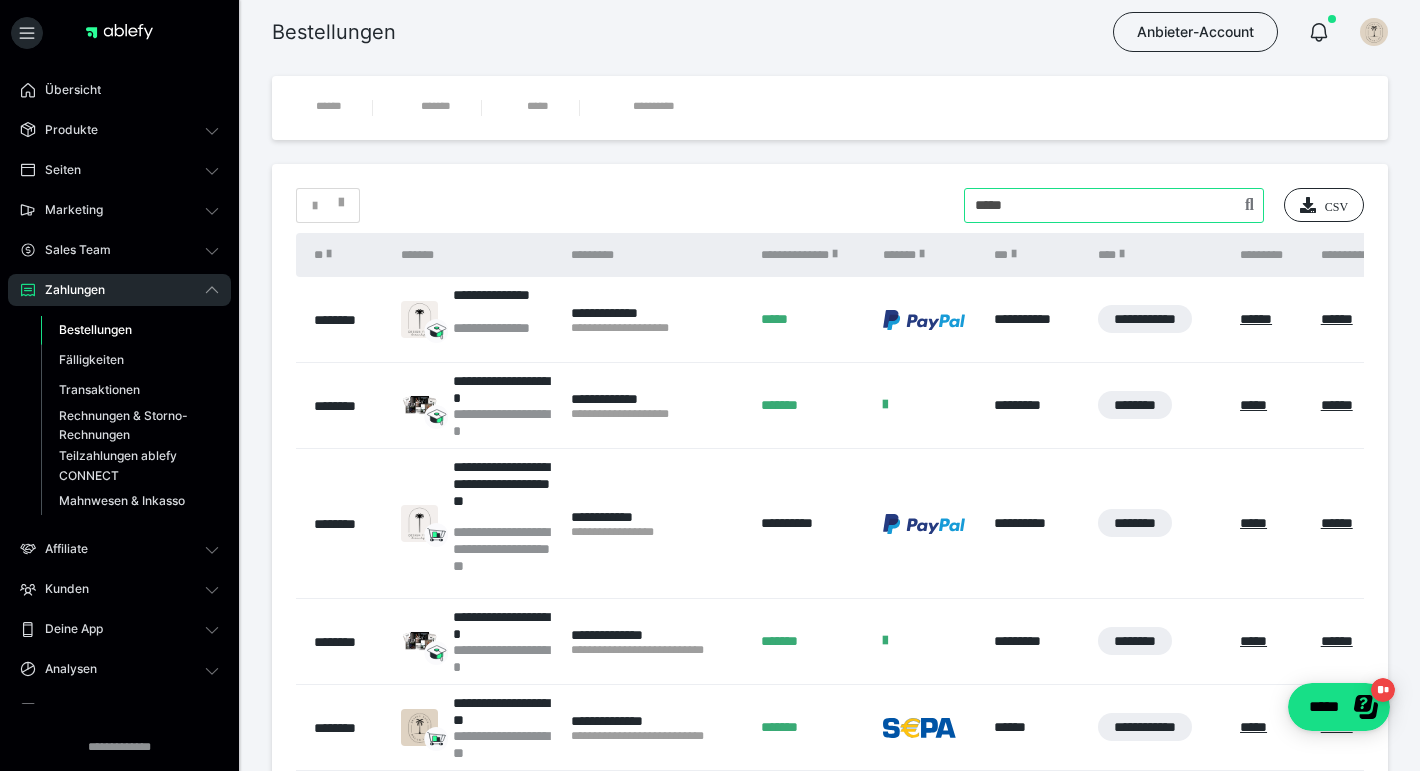 drag, startPoint x: 1077, startPoint y: 207, endPoint x: 928, endPoint y: 211, distance: 149.05368 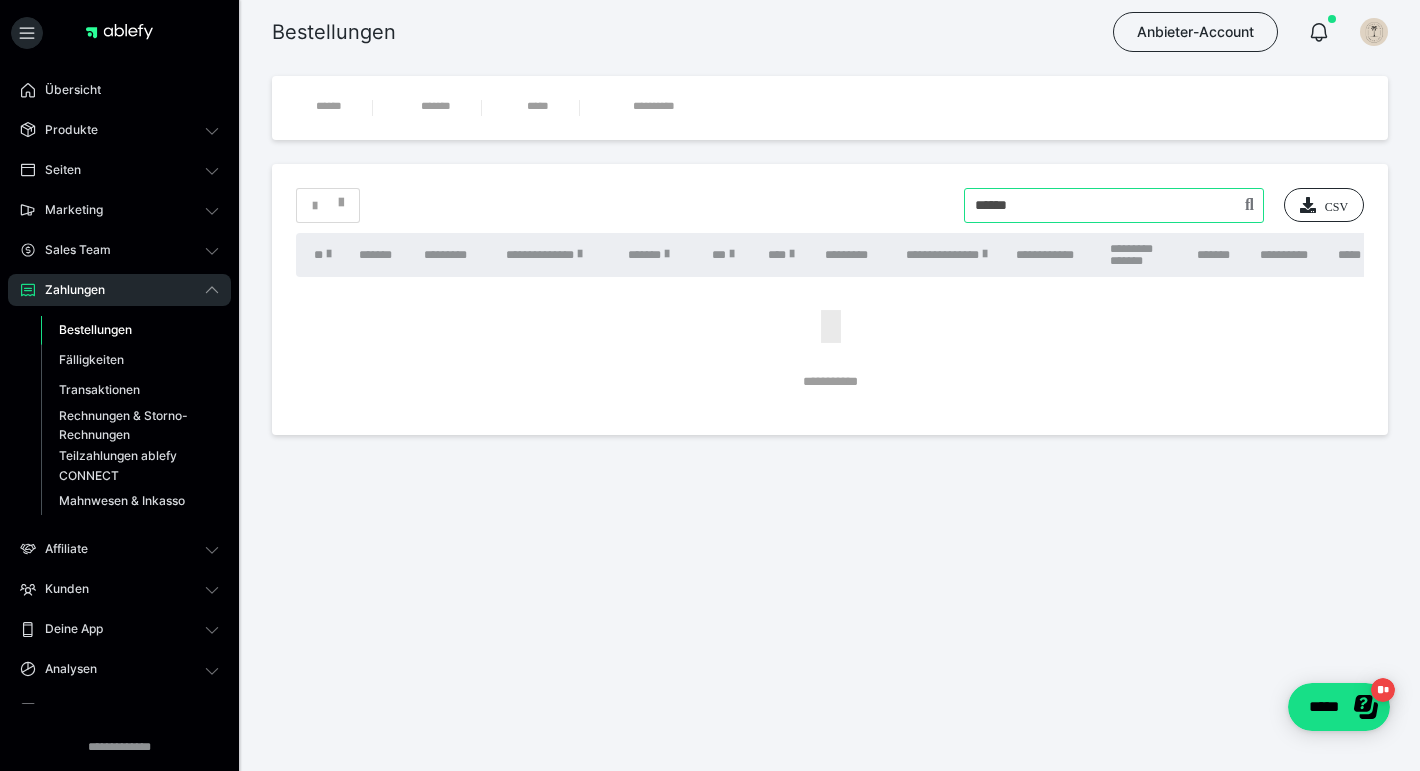 type on "******" 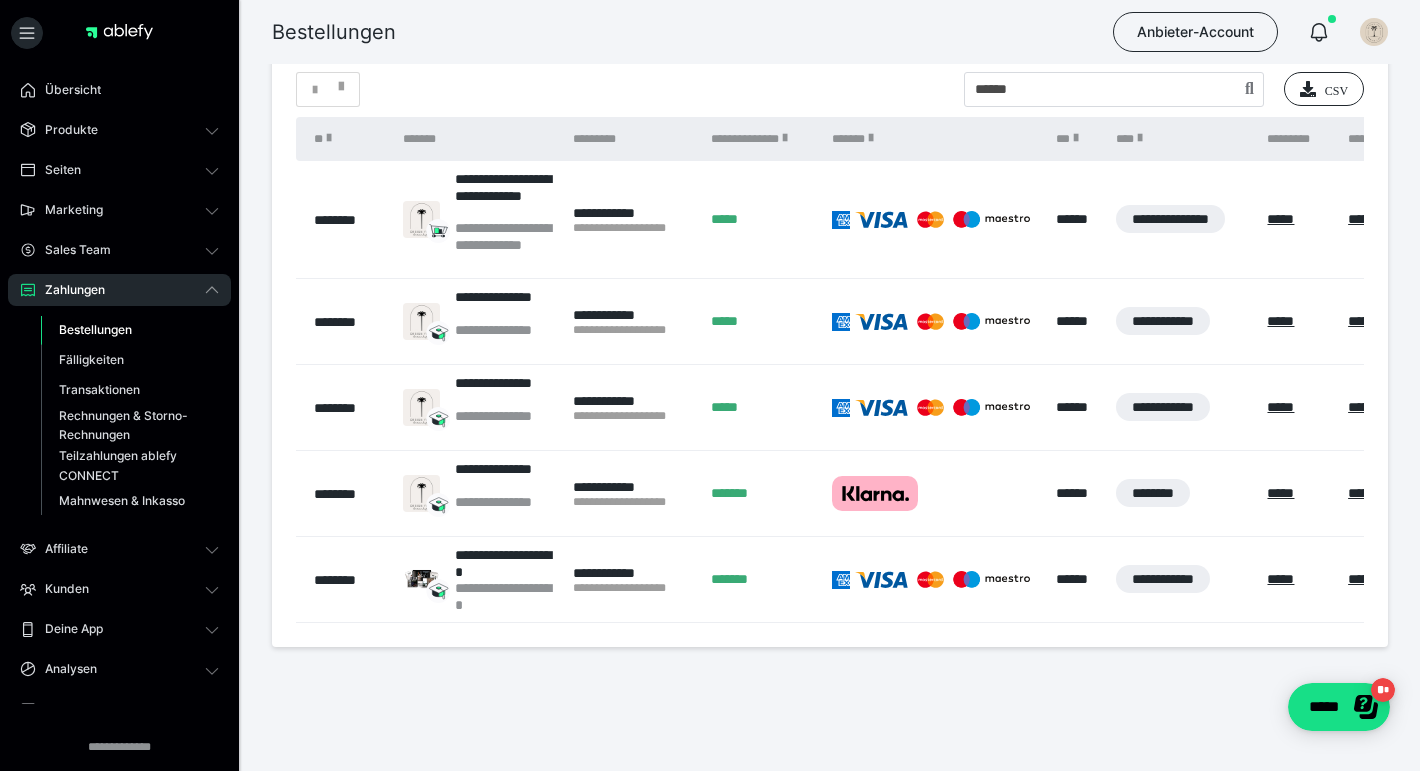 scroll, scrollTop: 116, scrollLeft: 0, axis: vertical 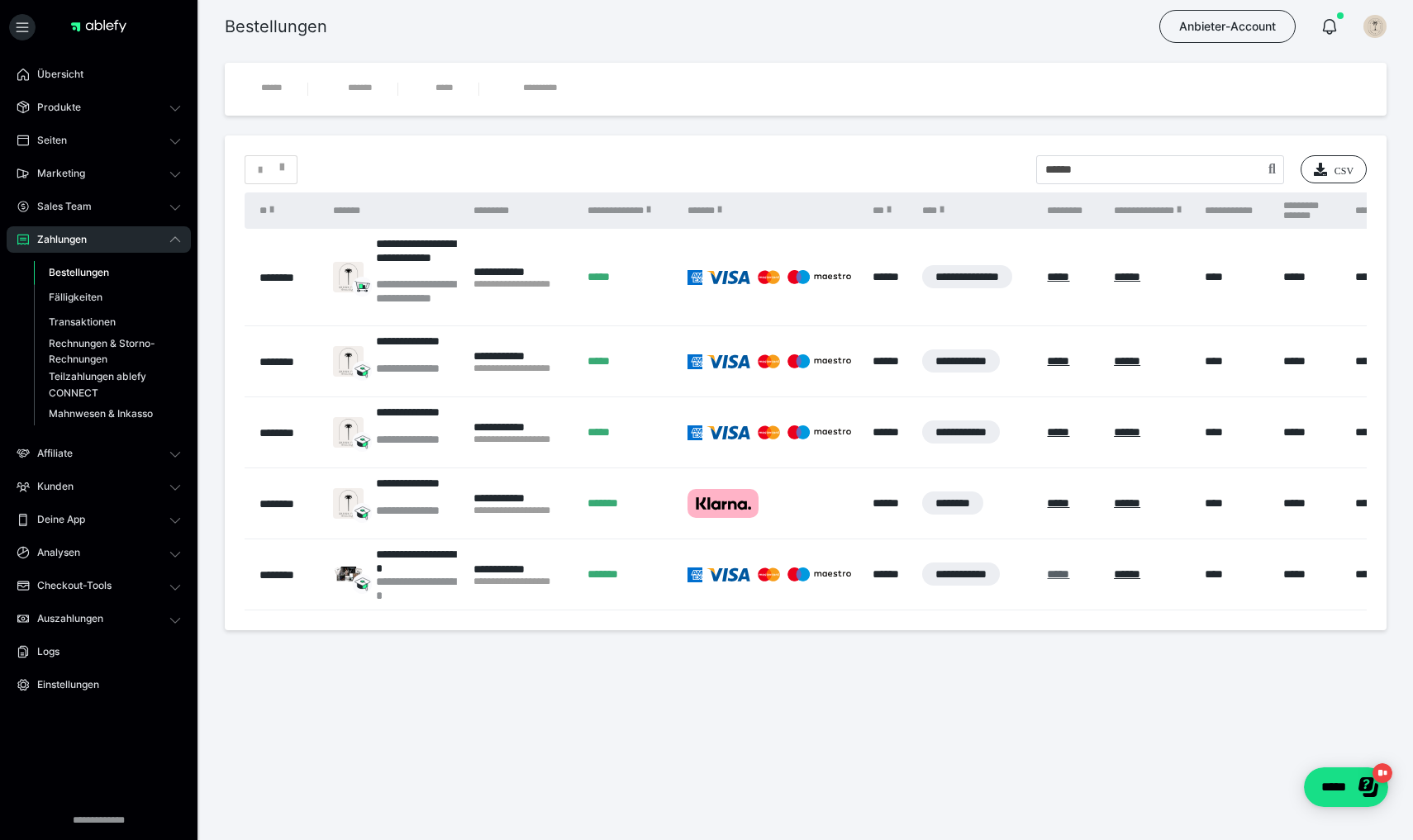 click on "*****" at bounding box center (1058, 574) 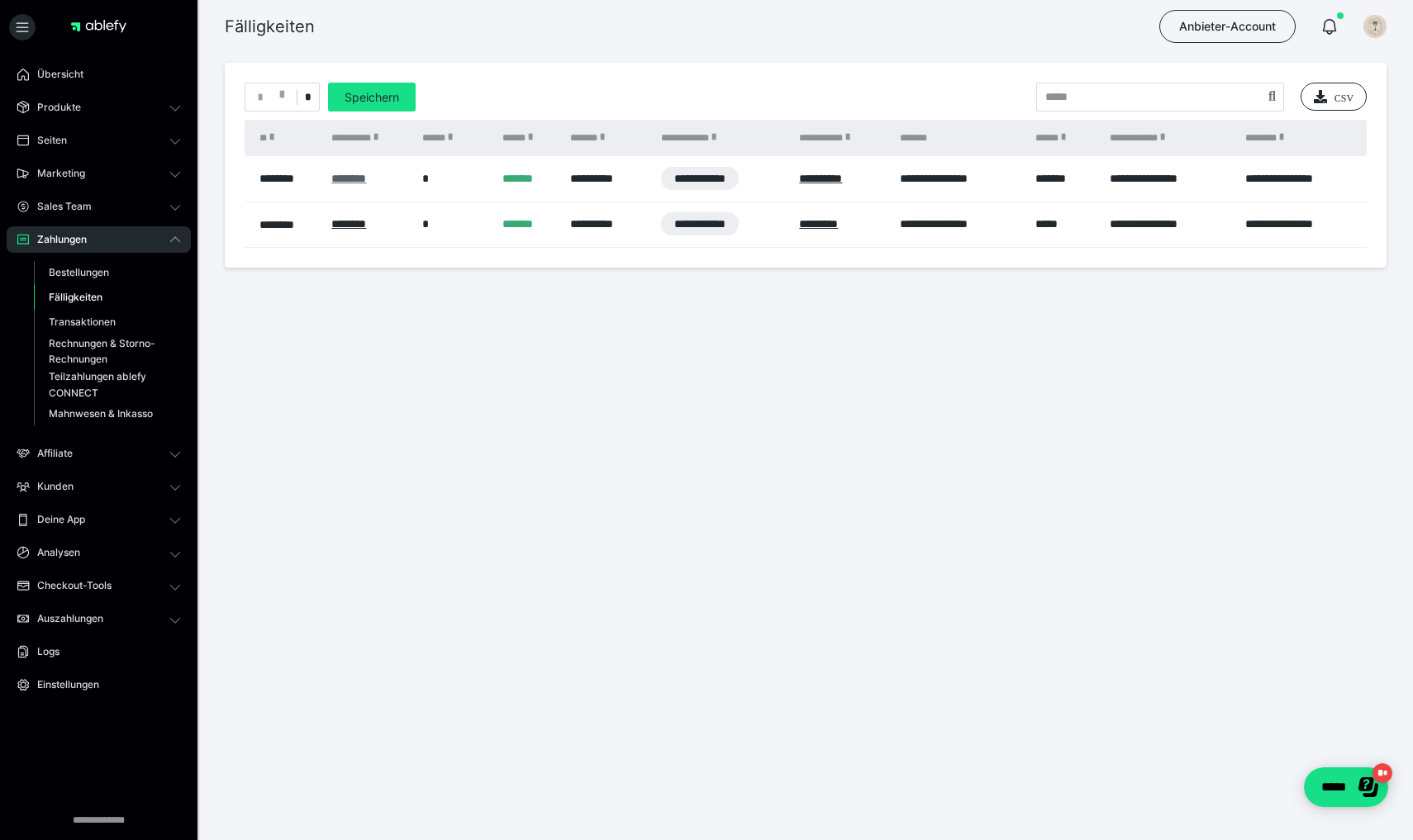 scroll, scrollTop: 0, scrollLeft: 0, axis: both 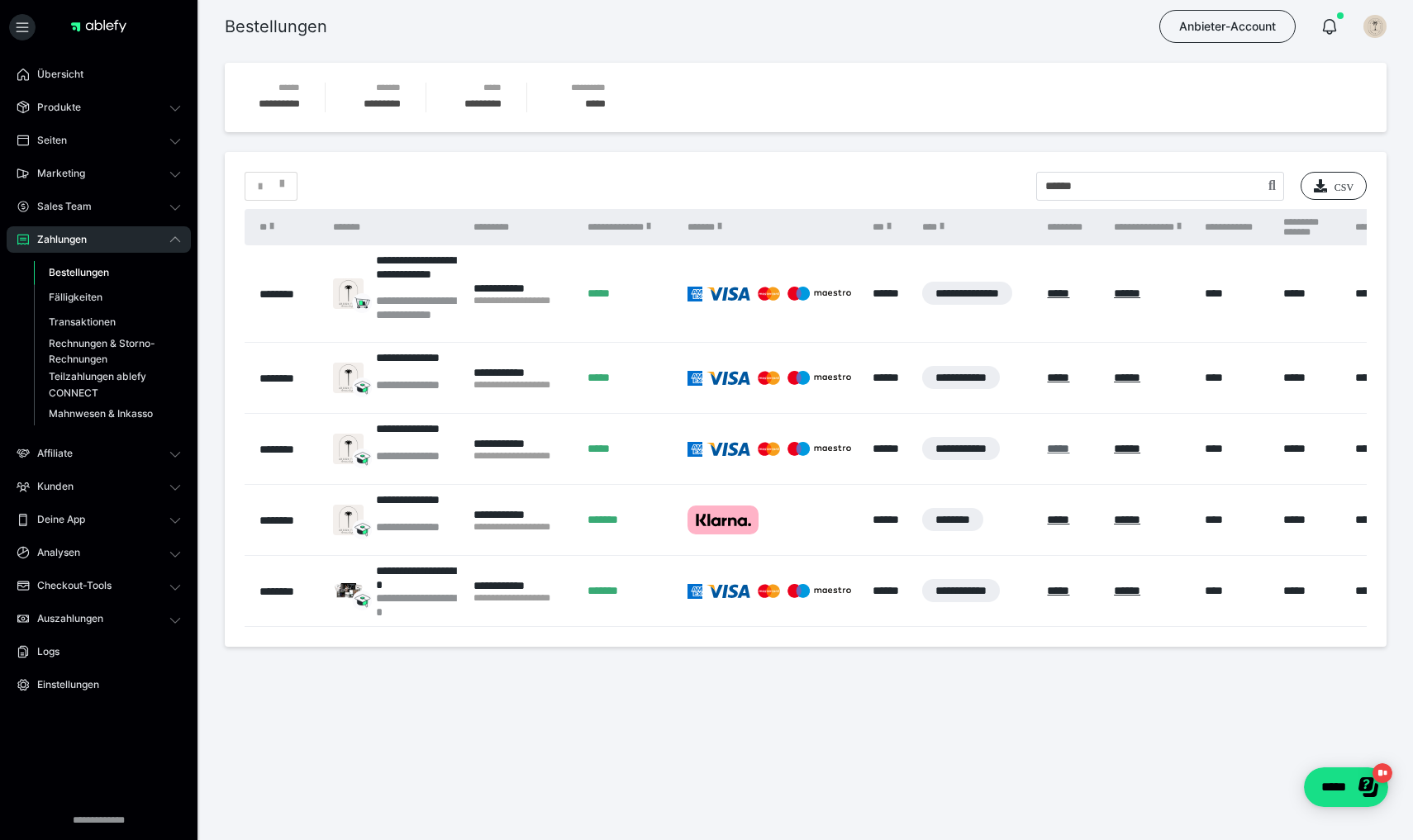 click on "*****" at bounding box center (1058, 448) 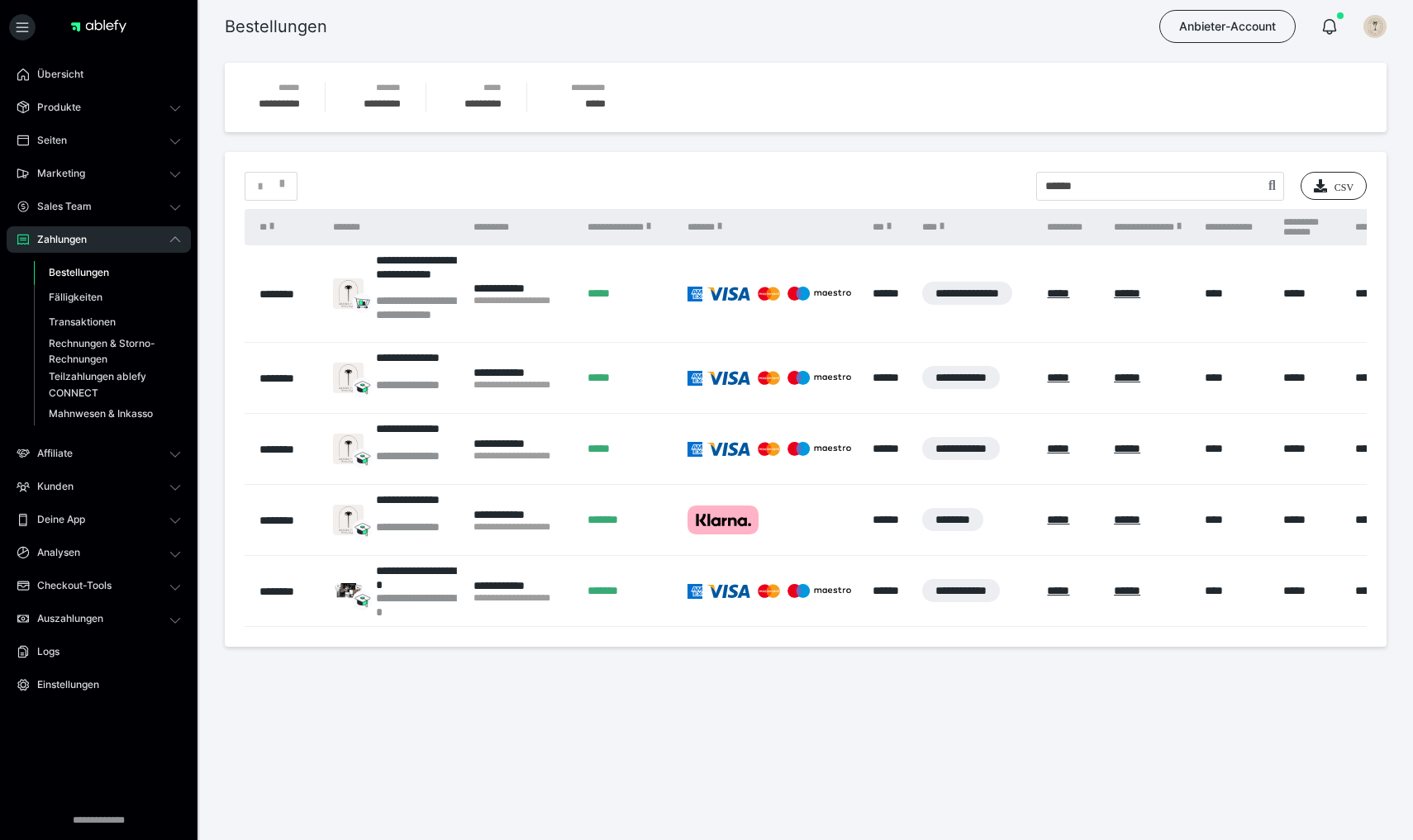 scroll, scrollTop: 0, scrollLeft: 0, axis: both 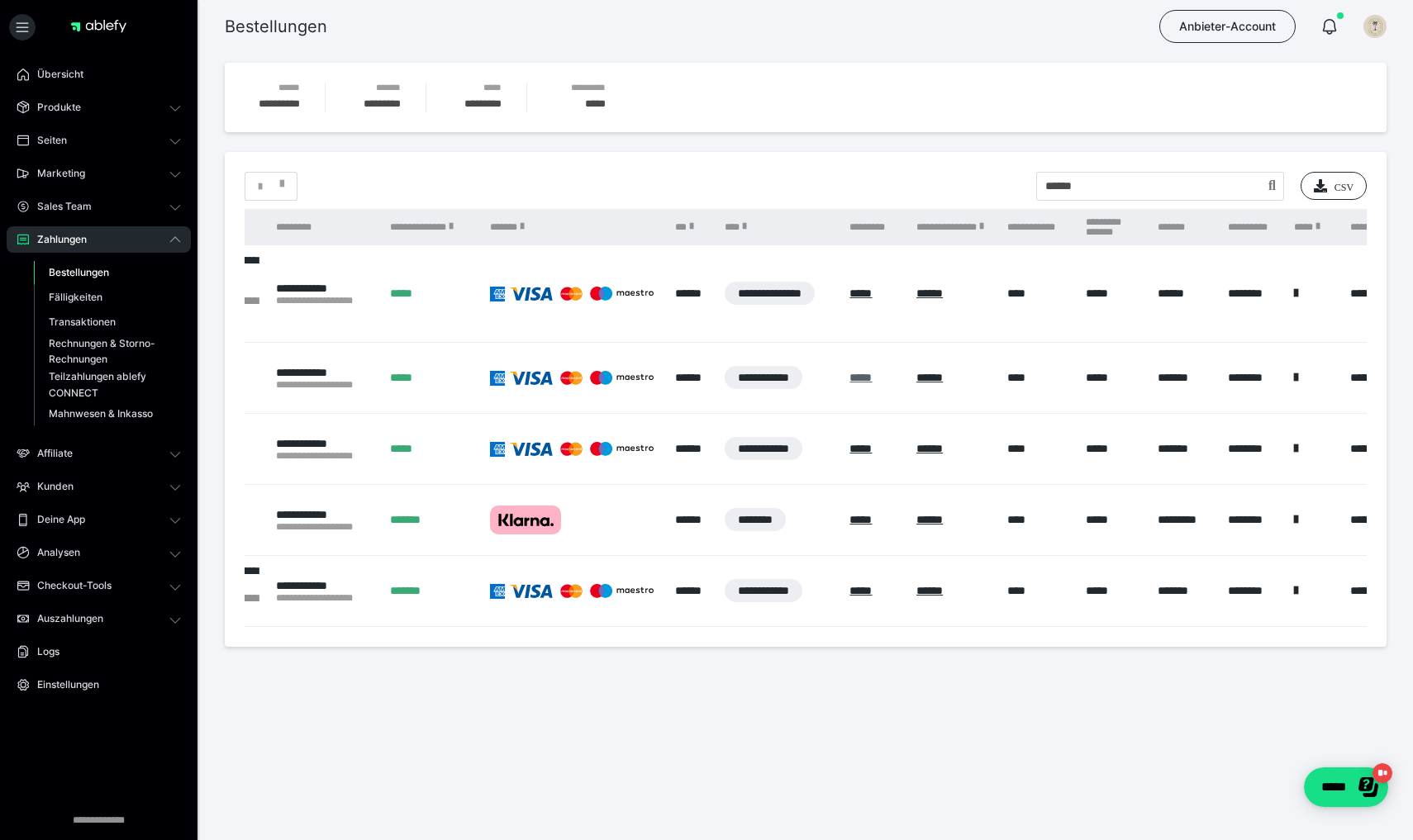 click on "*****" at bounding box center [860, 377] 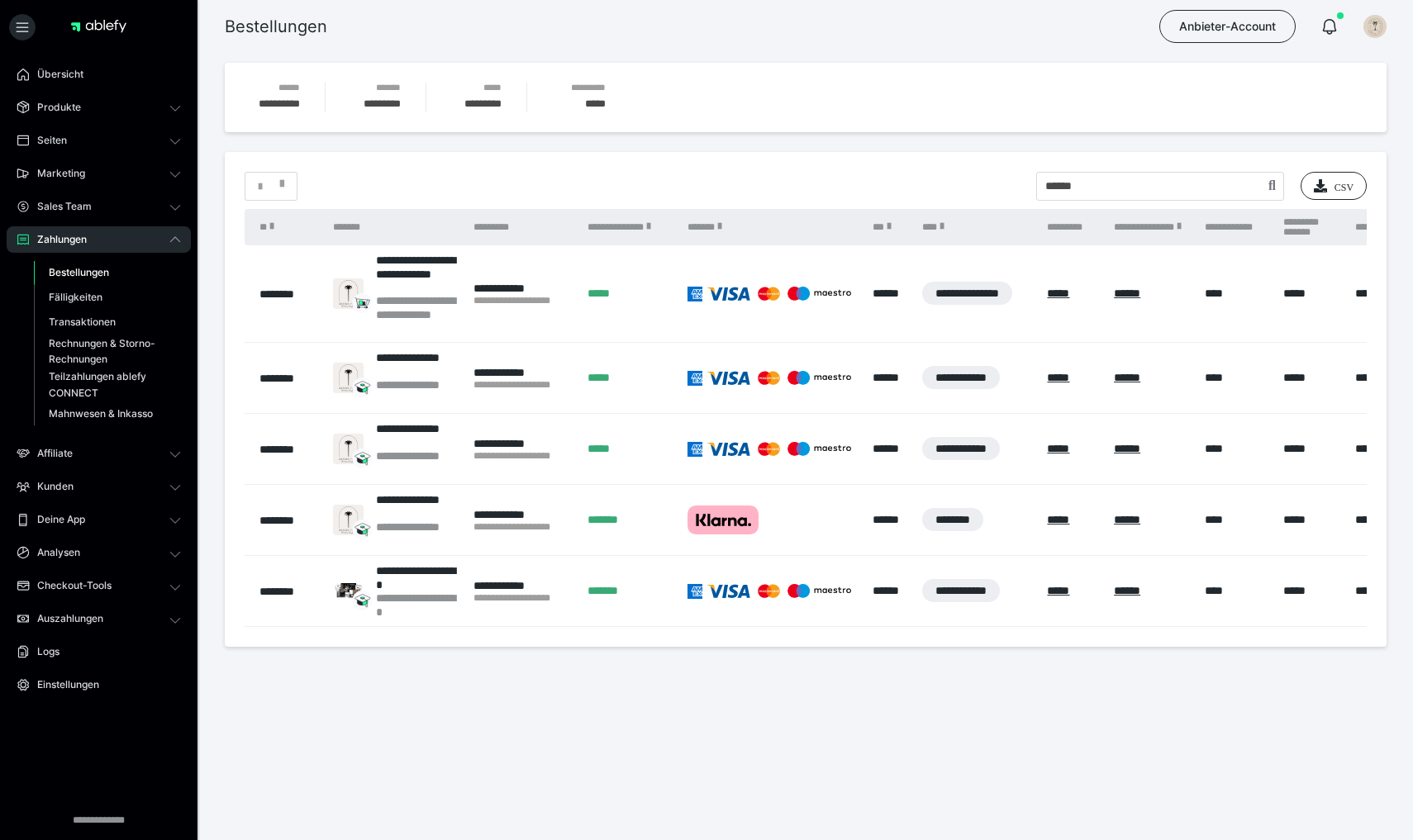 scroll, scrollTop: 0, scrollLeft: 0, axis: both 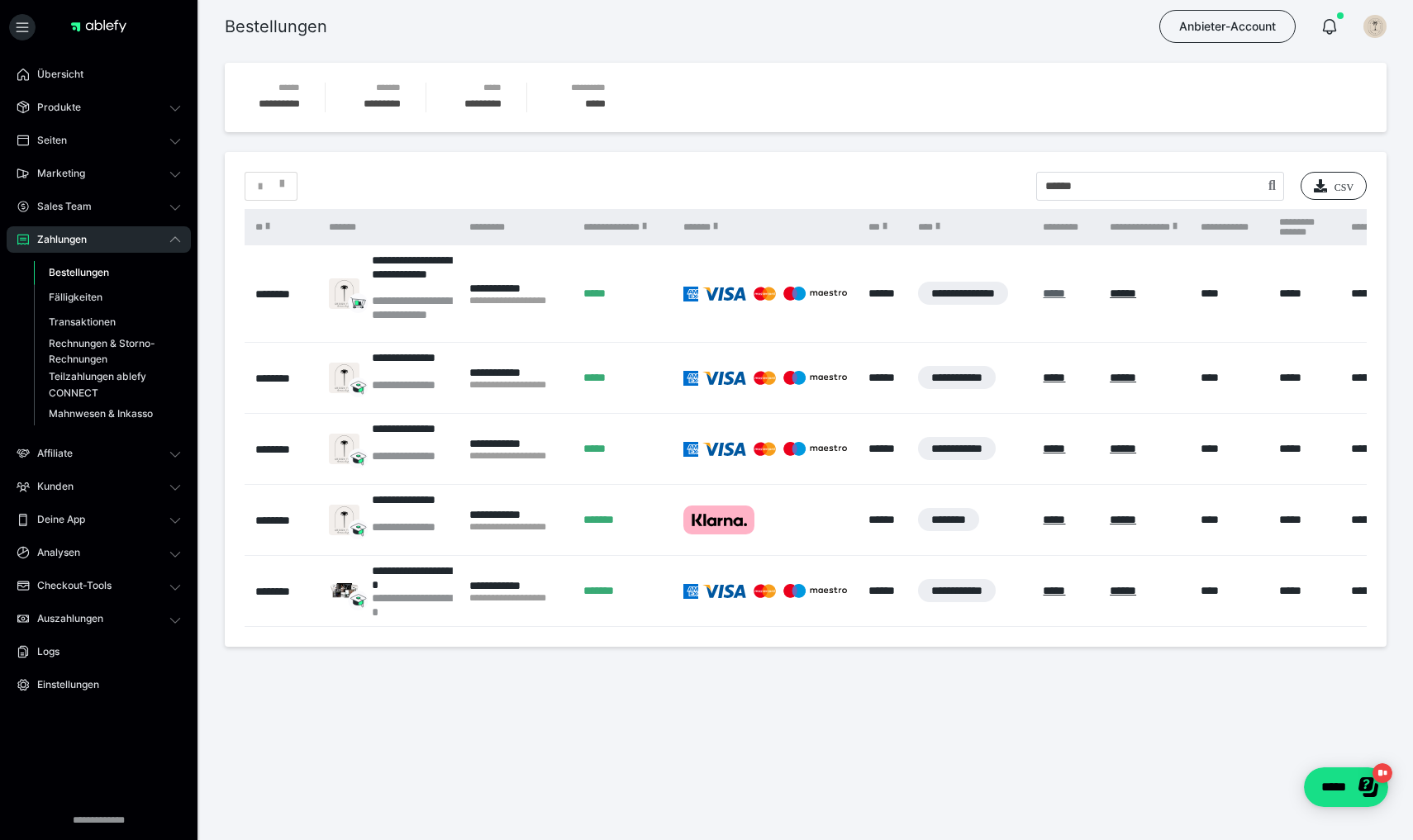 click on "*****" at bounding box center (1054, 293) 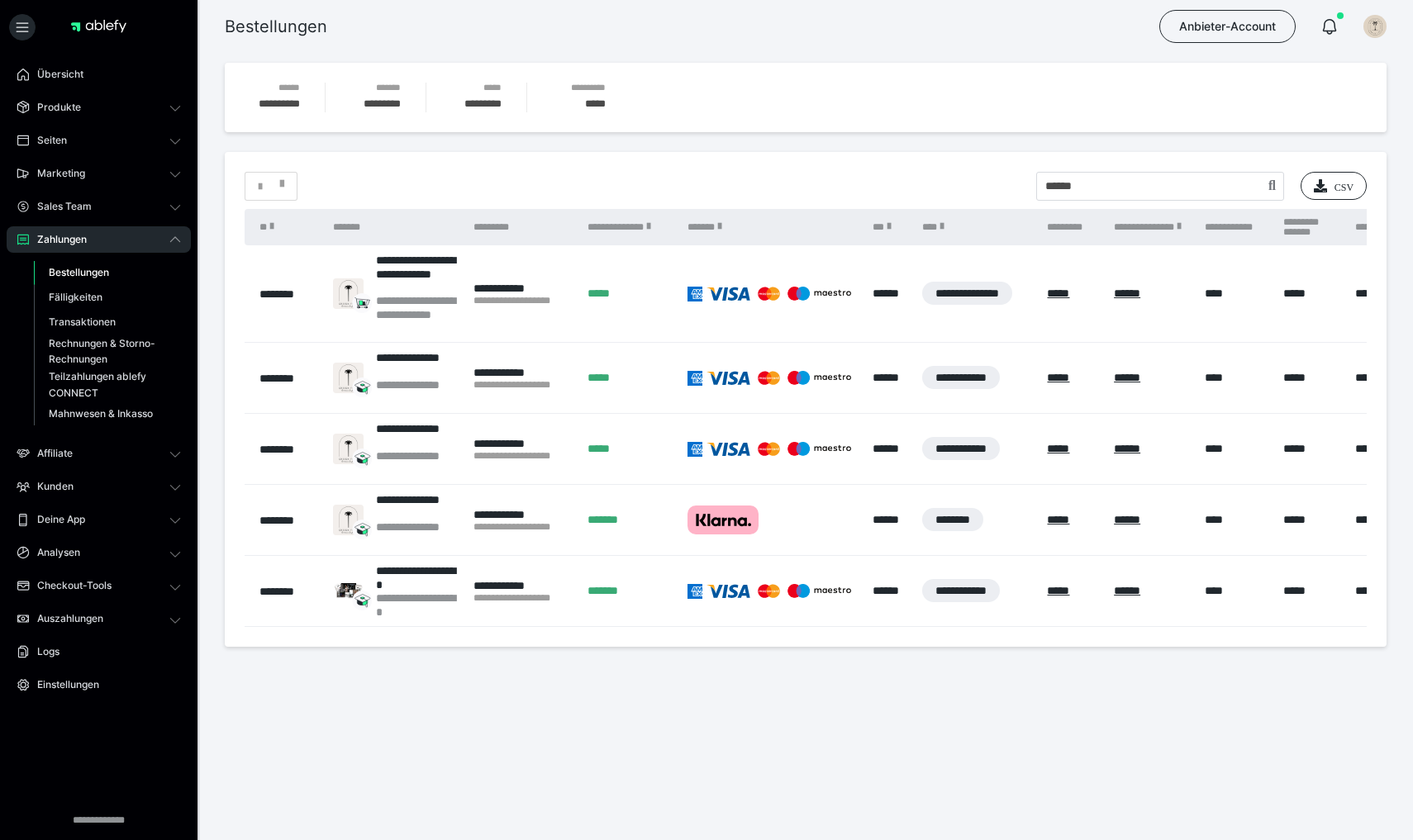 scroll, scrollTop: 0, scrollLeft: 0, axis: both 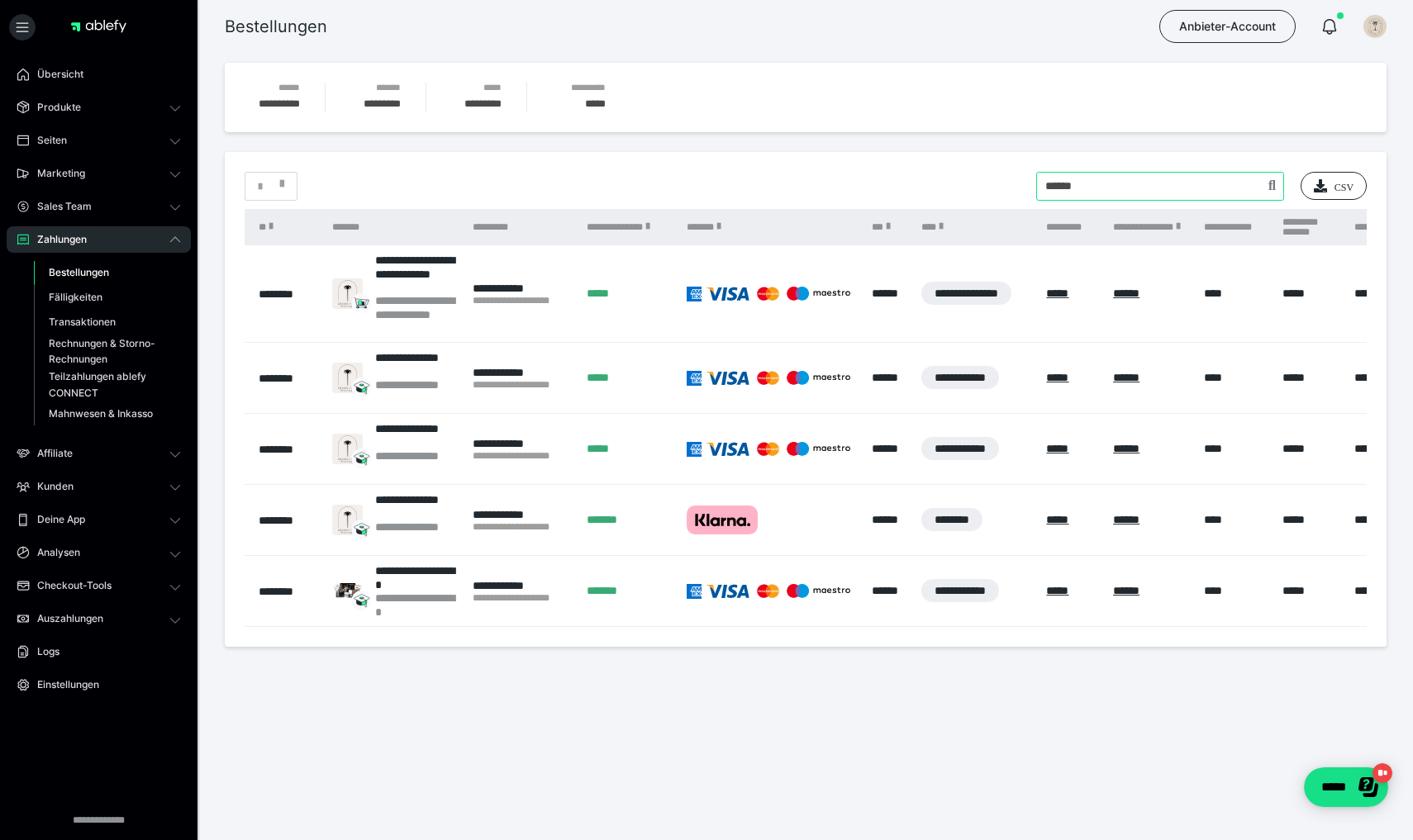 drag, startPoint x: 1092, startPoint y: 186, endPoint x: 984, endPoint y: 196, distance: 108.46197 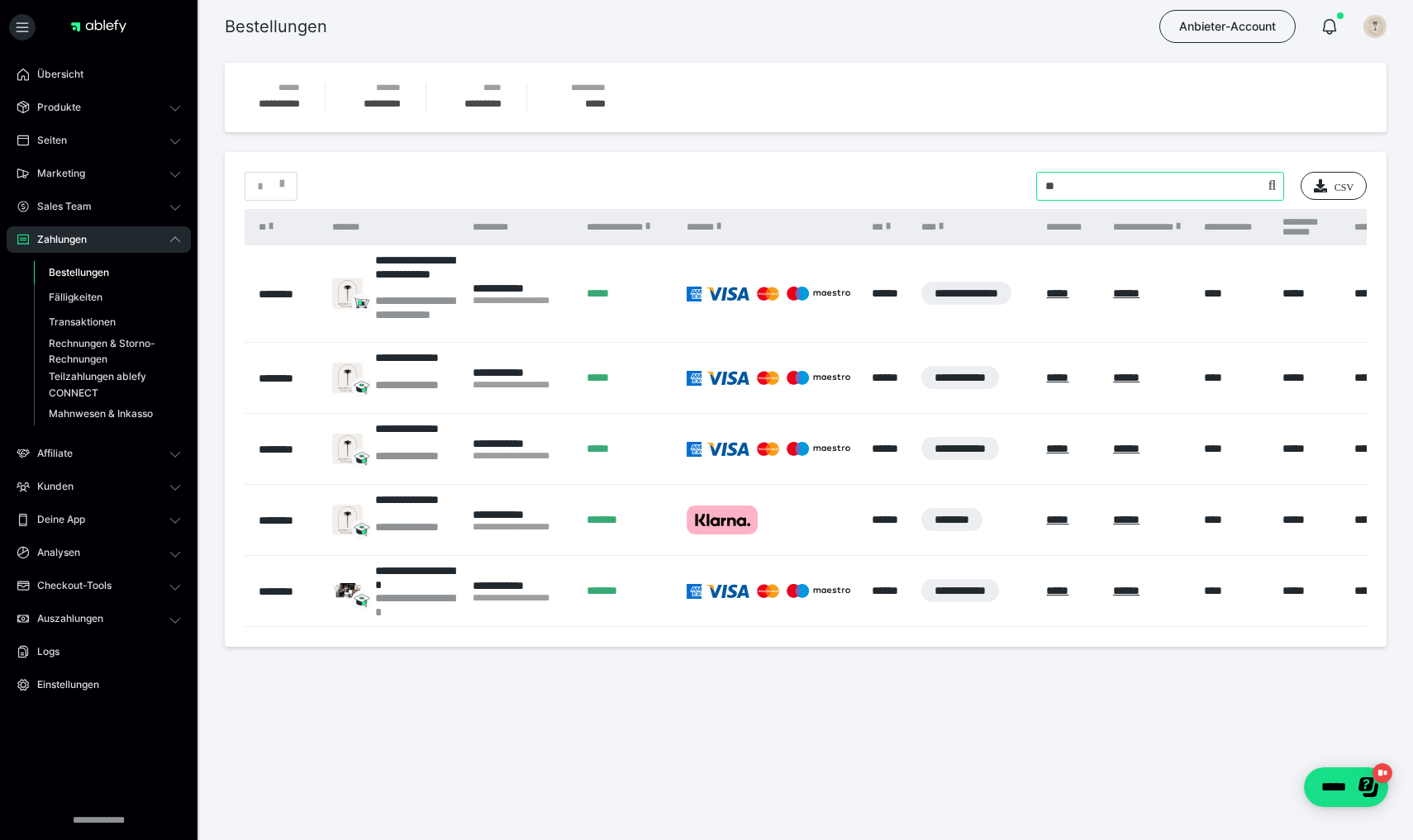 type on "*" 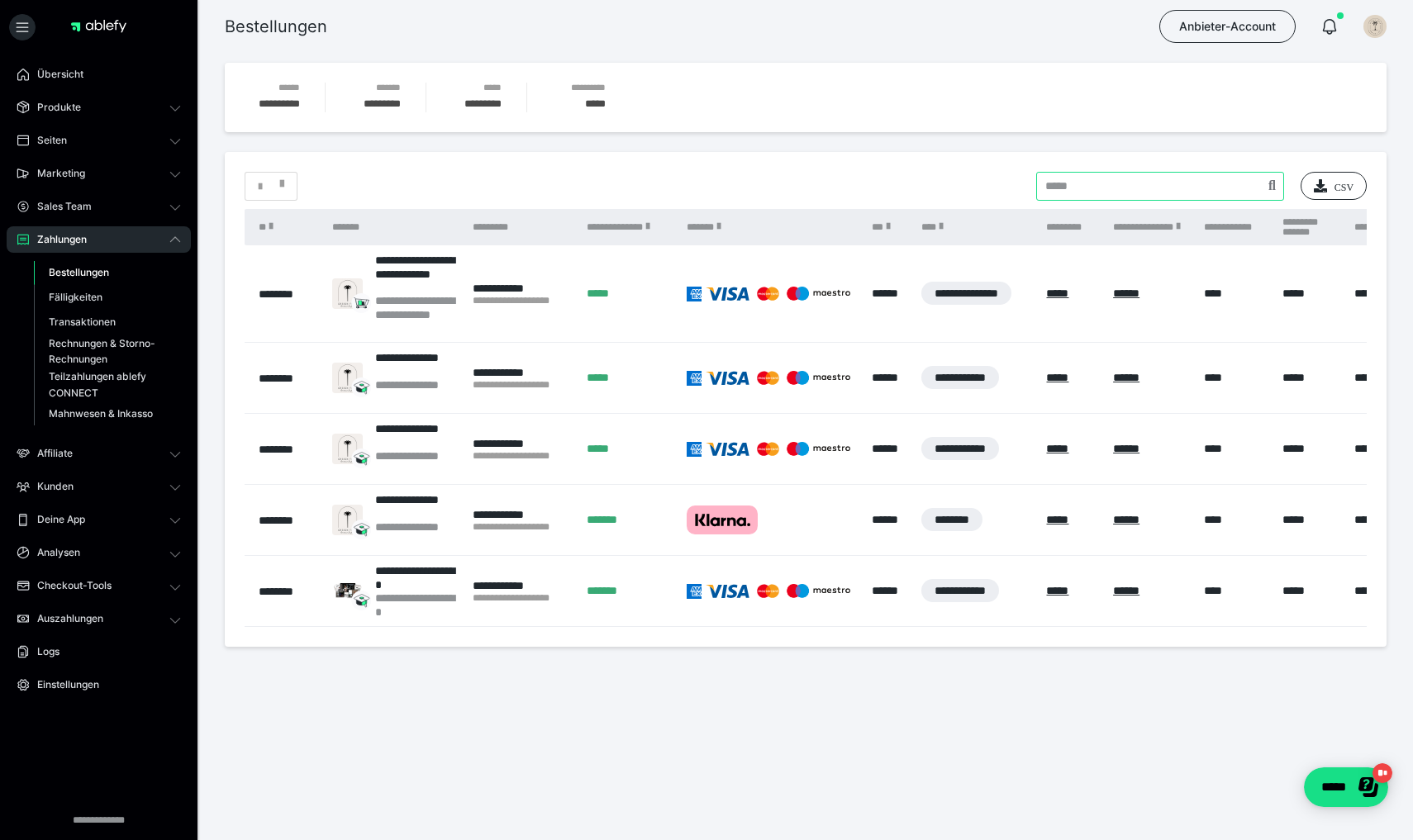 type 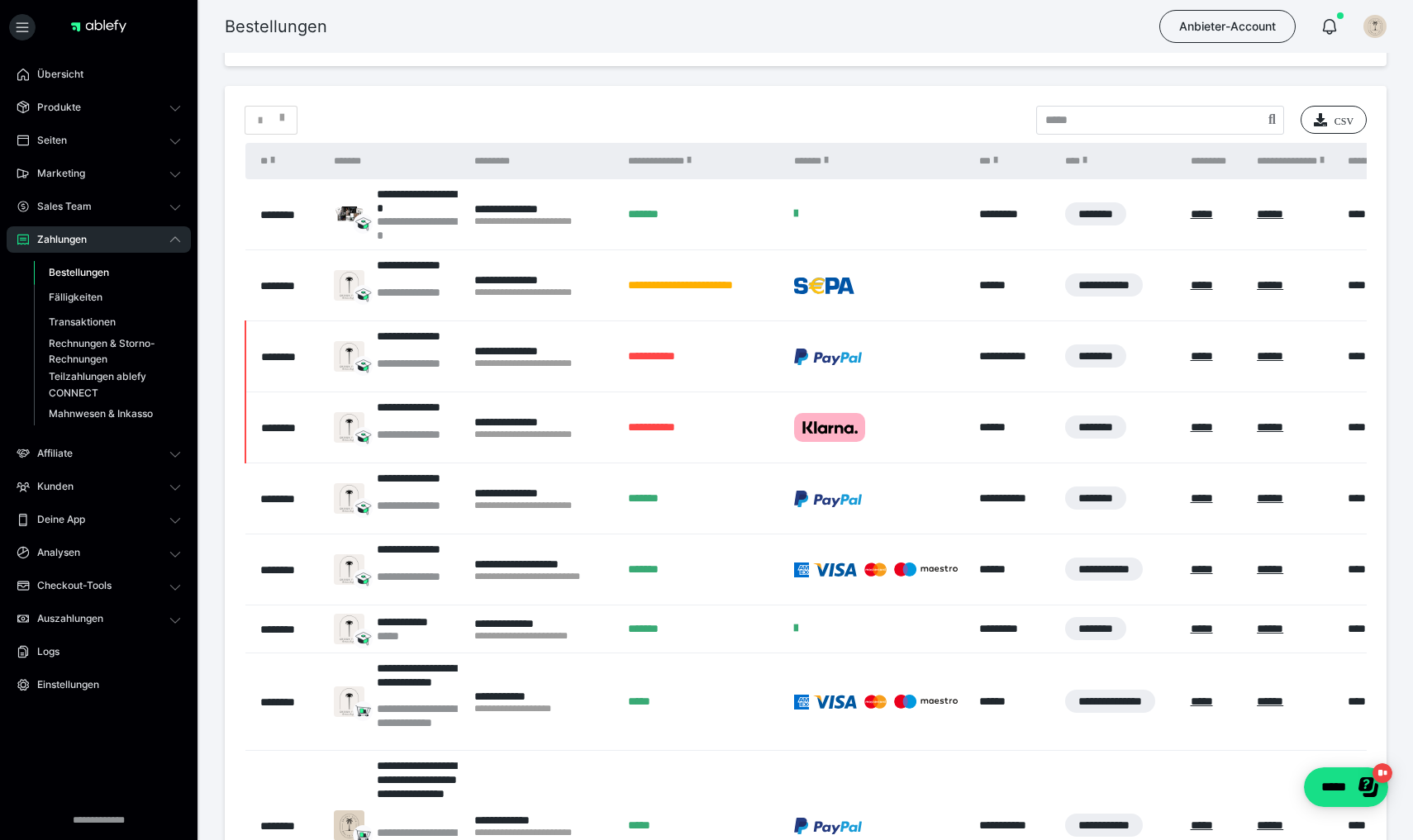 scroll, scrollTop: 72, scrollLeft: 0, axis: vertical 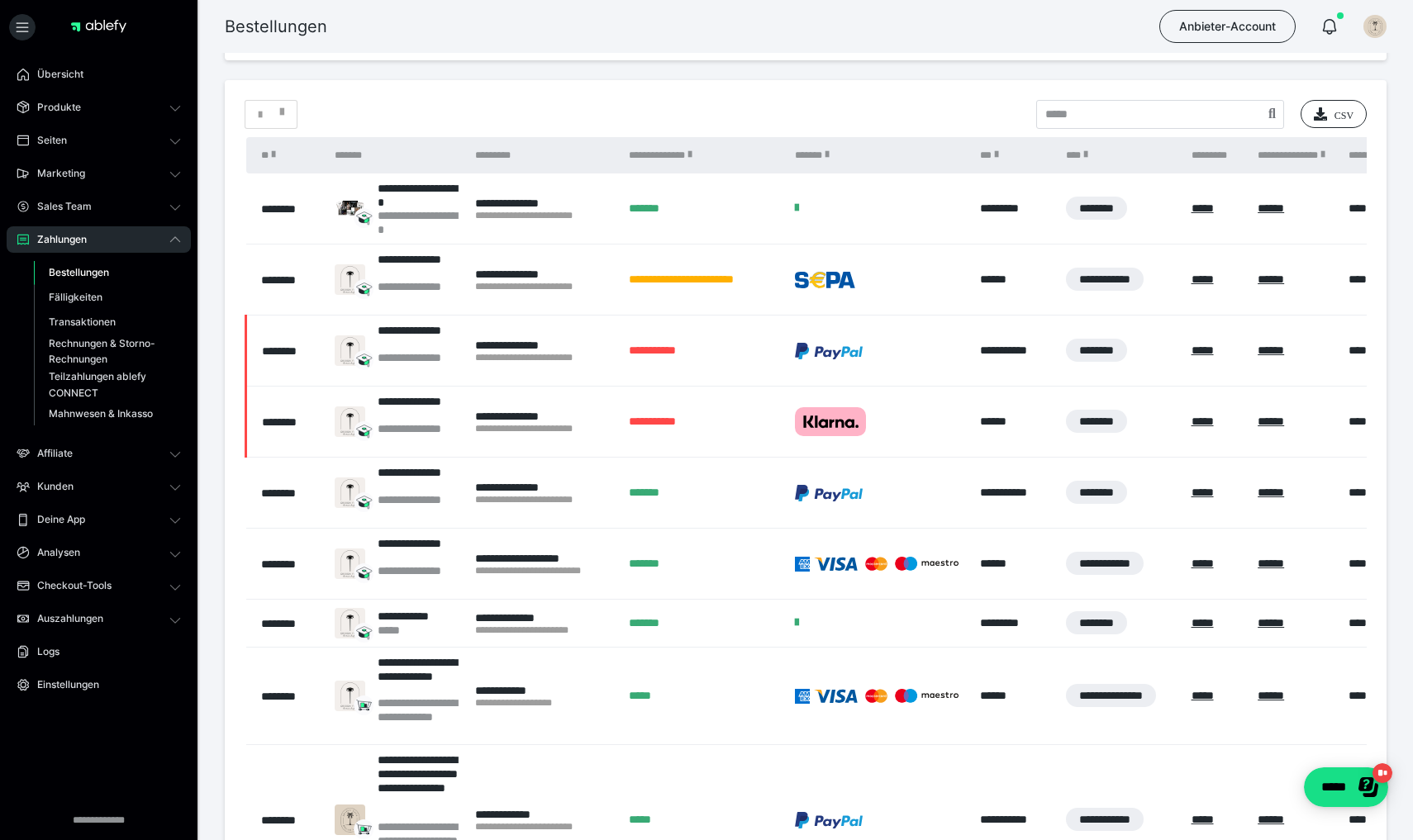 drag, startPoint x: 167, startPoint y: 624, endPoint x: 154, endPoint y: 622, distance: 13.15295 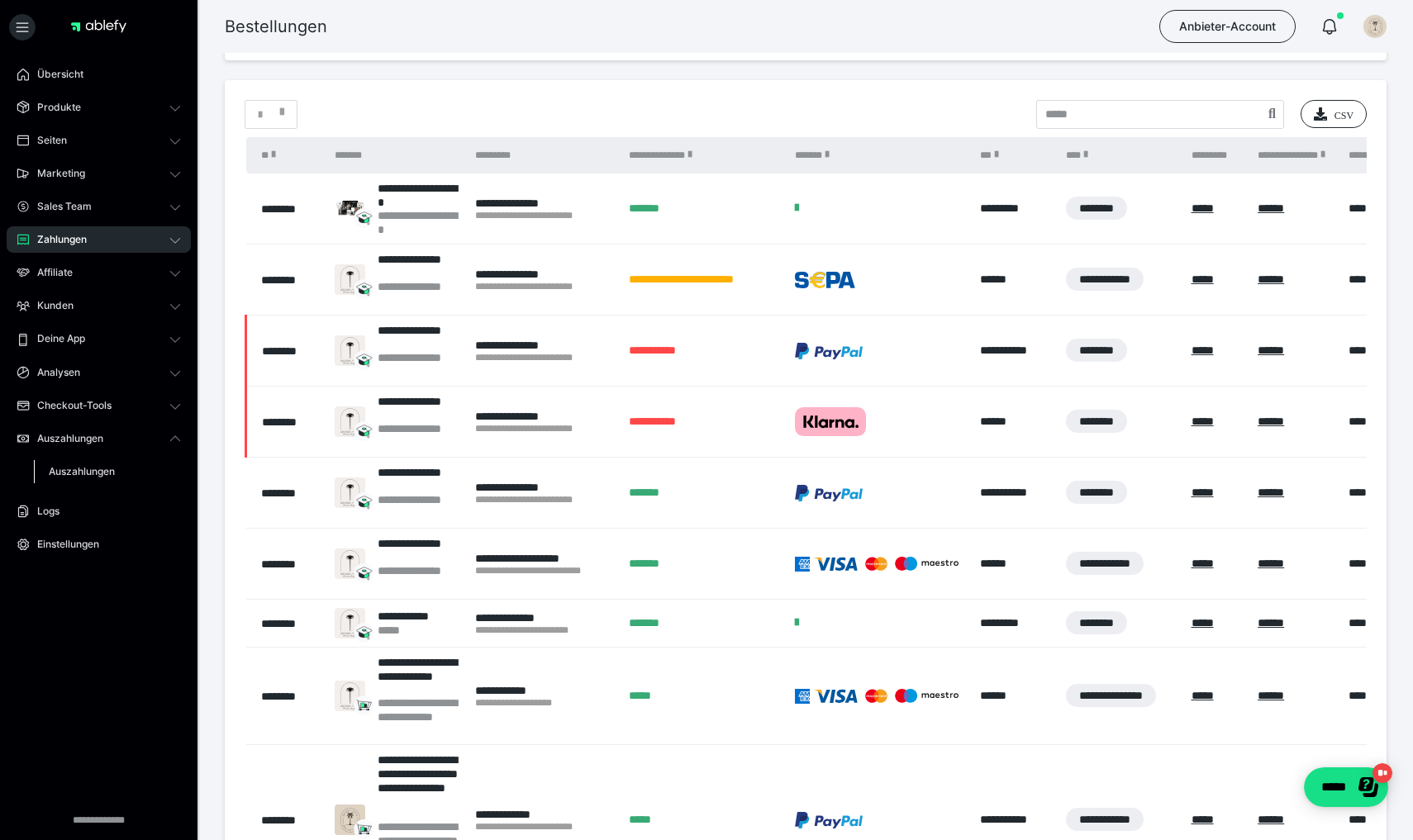click on "Auszahlungen" at bounding box center (82, 471) 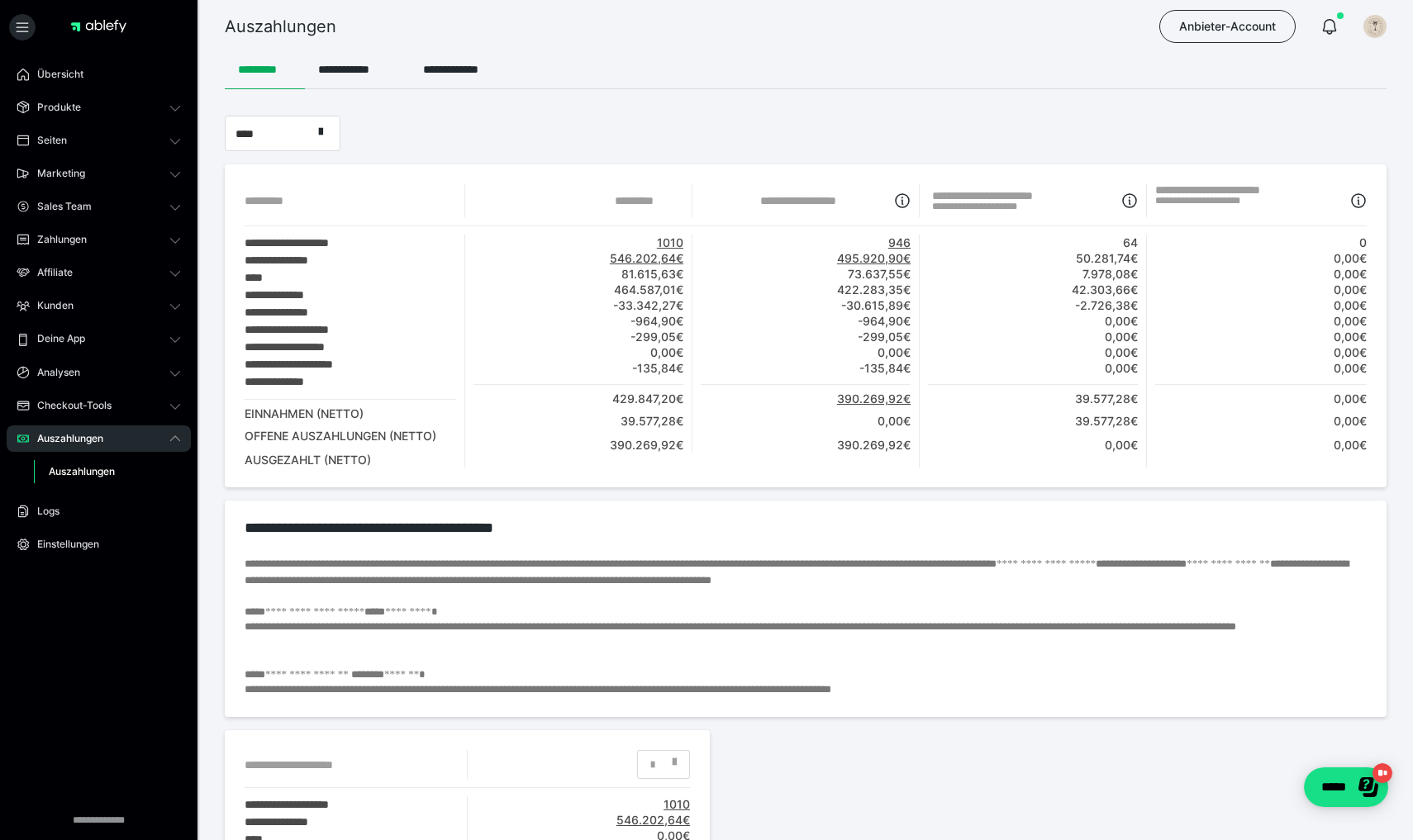 scroll, scrollTop: 8, scrollLeft: 0, axis: vertical 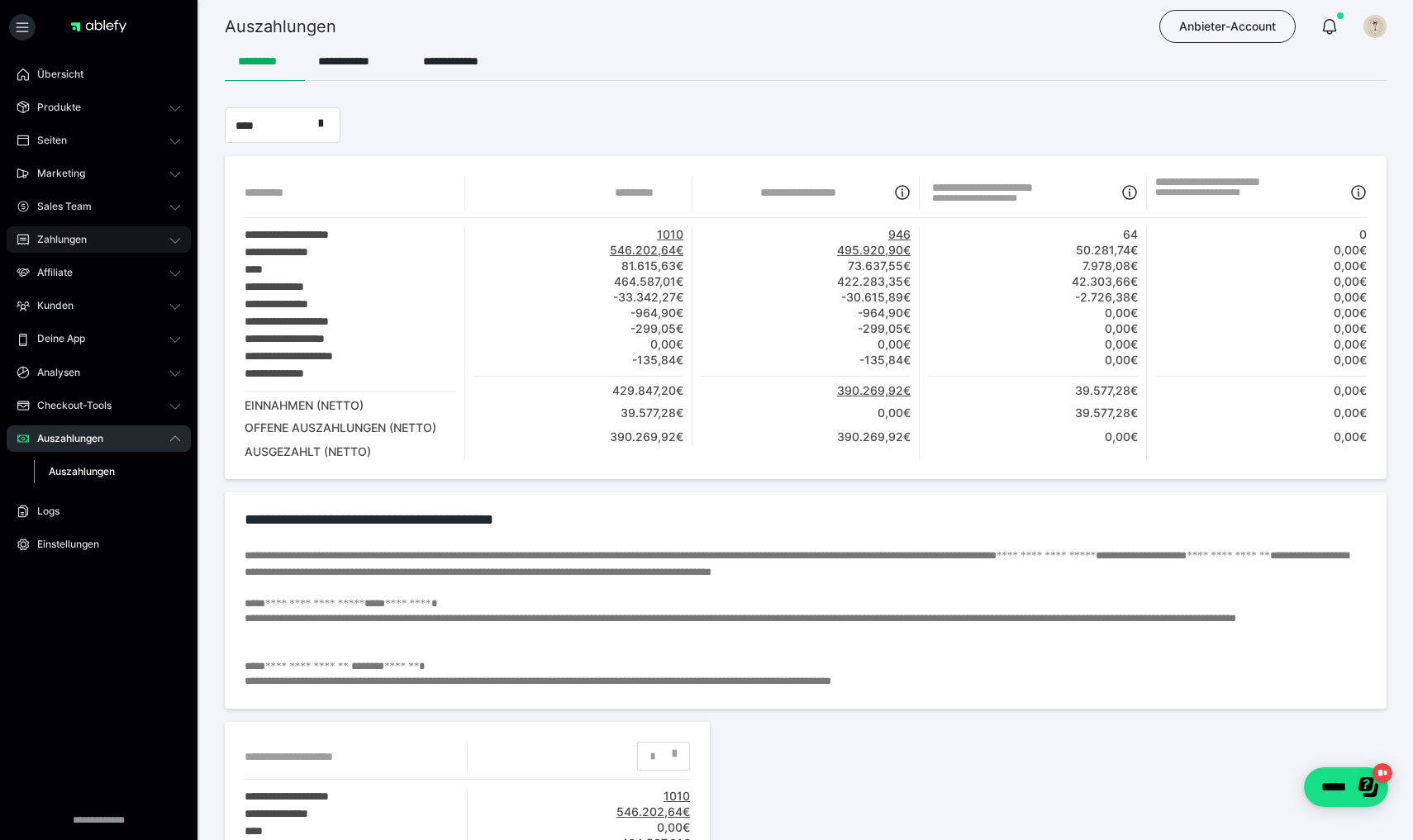 click on "Zahlungen" at bounding box center [98, 240] 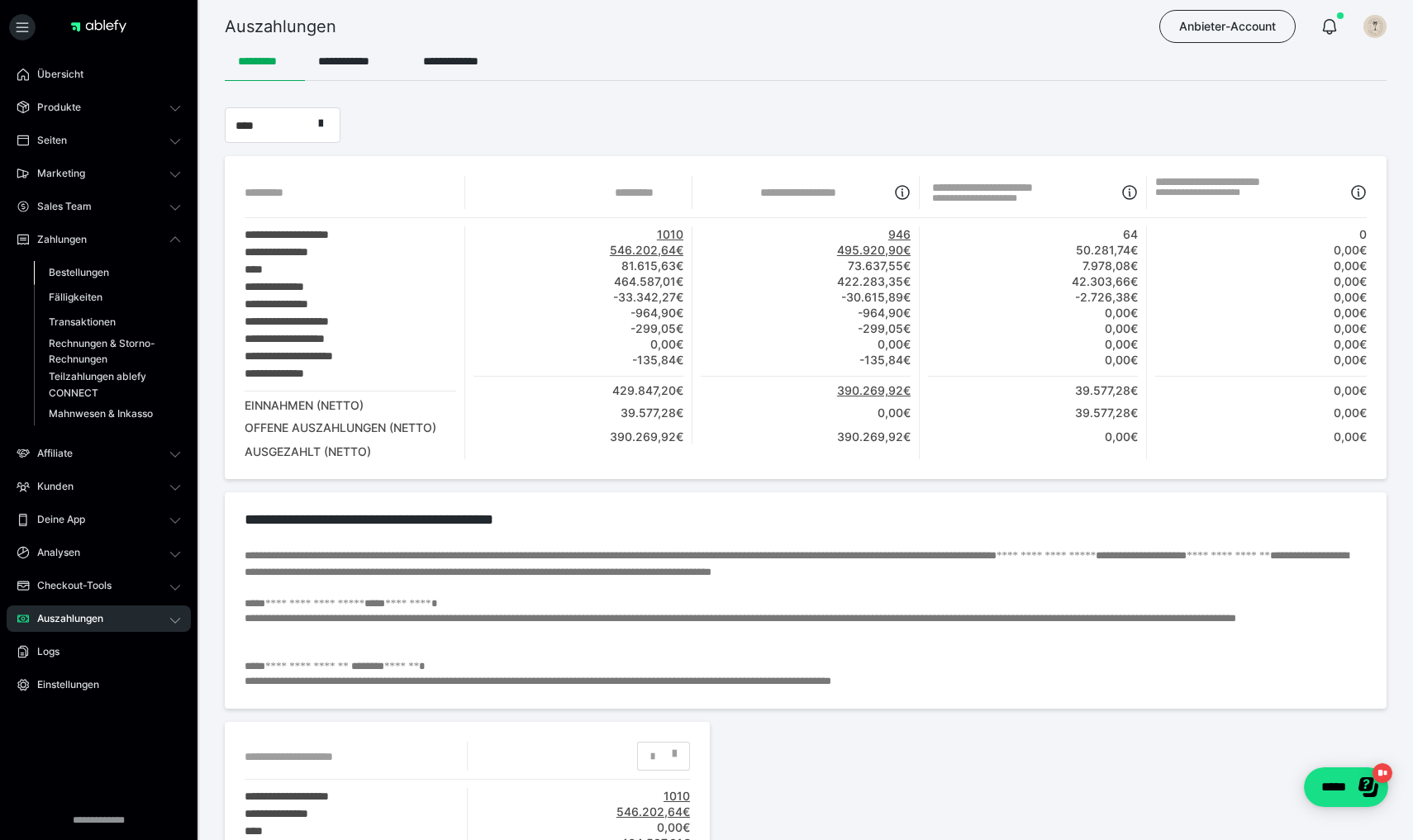 click on "Bestellungen" at bounding box center [78, 272] 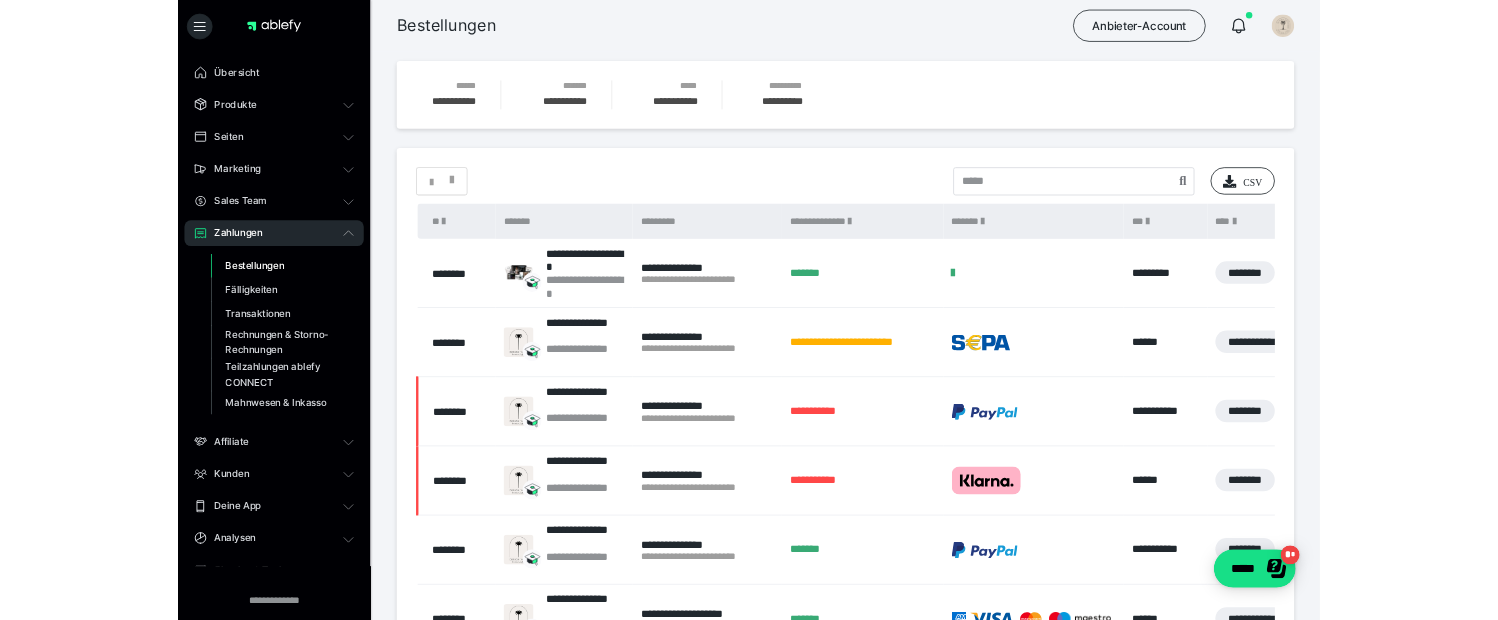 scroll, scrollTop: 0, scrollLeft: 0, axis: both 